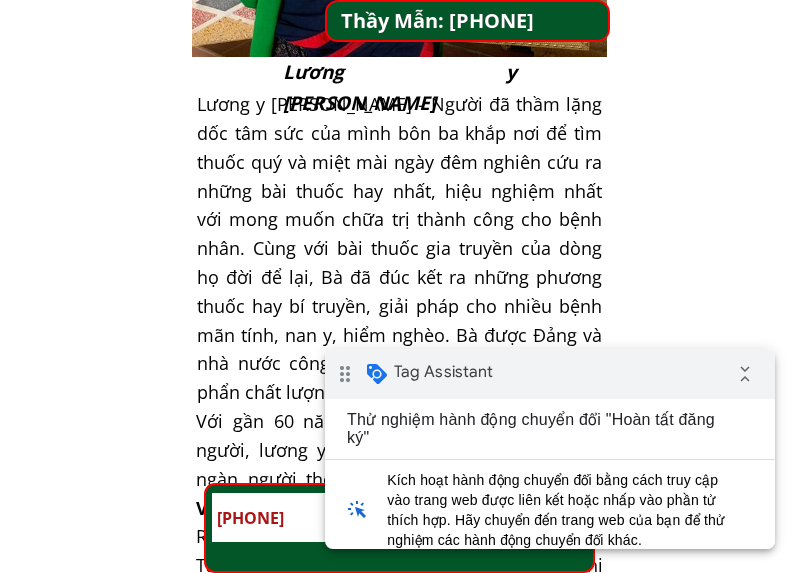 scroll, scrollTop: 1600, scrollLeft: 0, axis: vertical 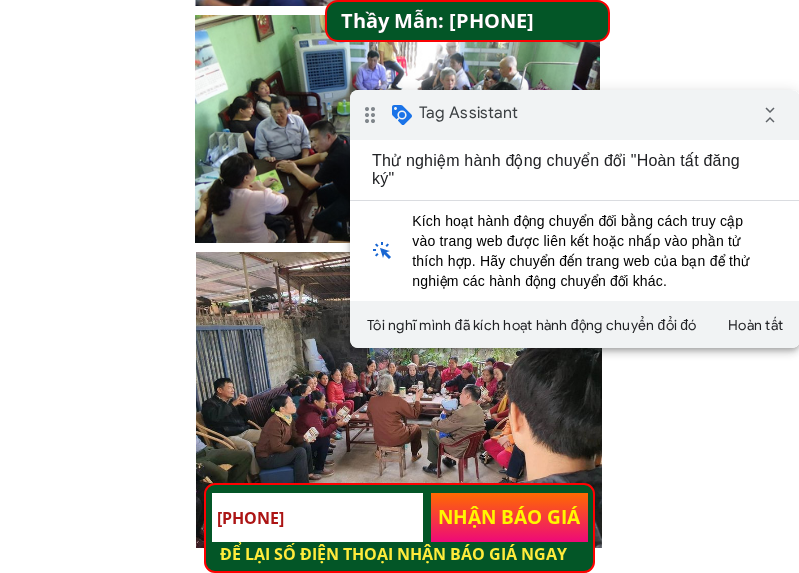 click on "drag_indicator Tag Assistant  collapse_all" at bounding box center [575, 115] 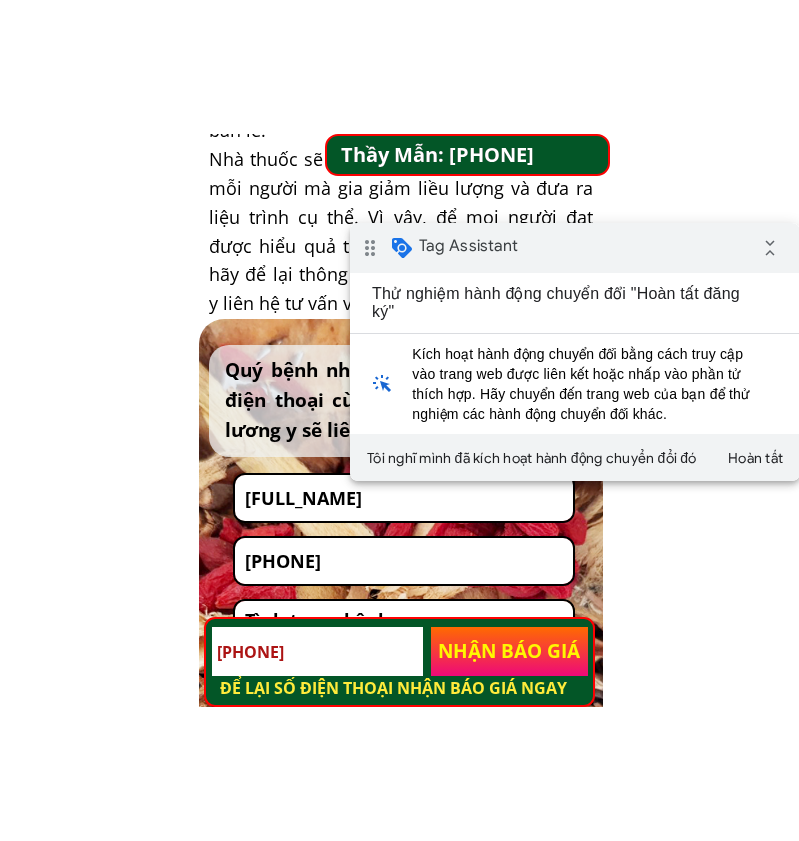 scroll, scrollTop: 10000, scrollLeft: 0, axis: vertical 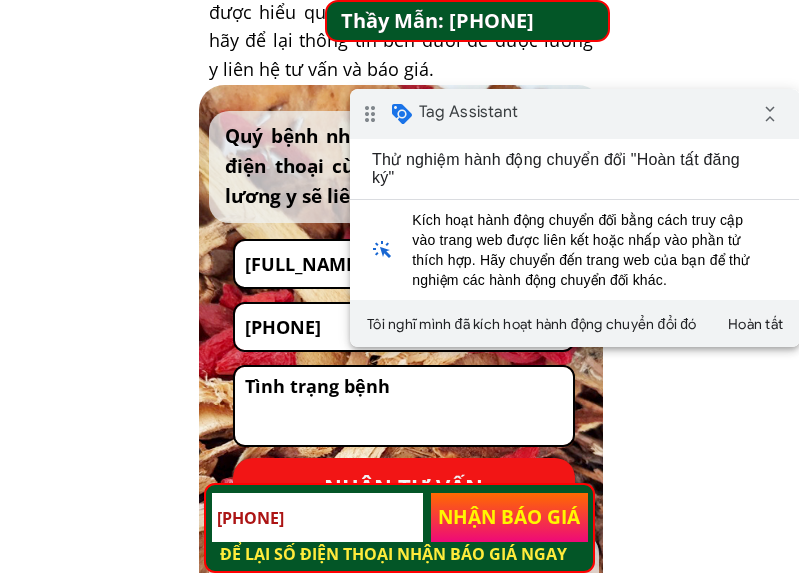 click on "NHẬN TƯ VẤN" at bounding box center [404, 488] 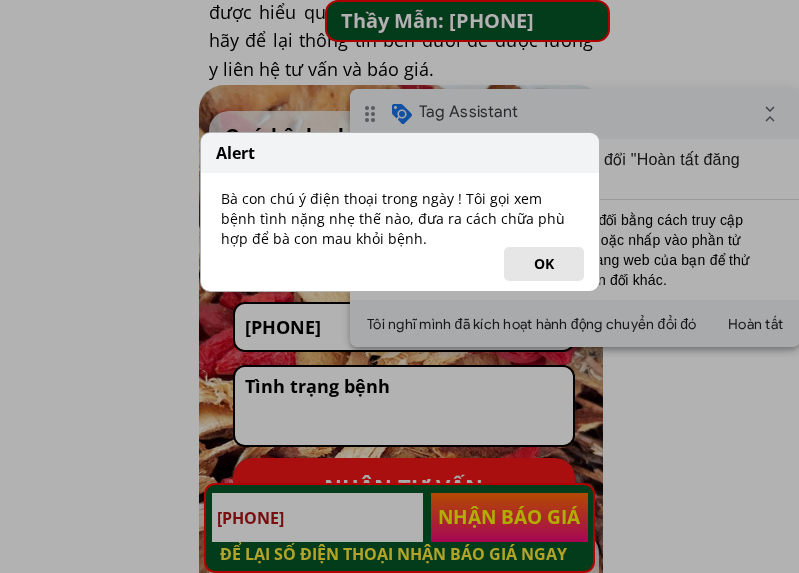 click on "OK" at bounding box center [544, 264] 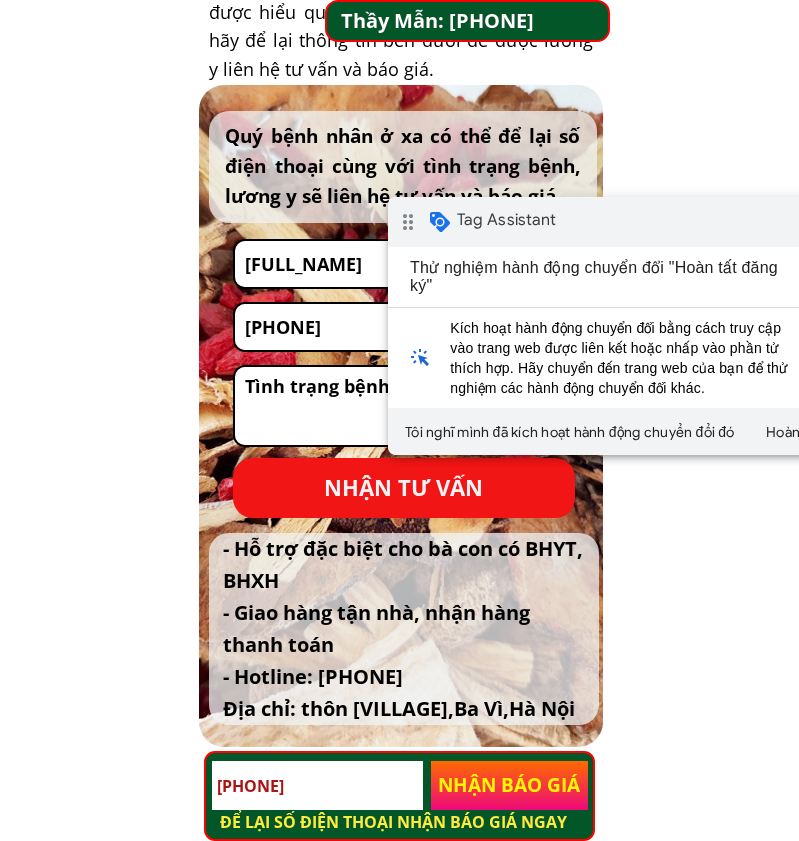 click on "drag_indicator Tag Assistant  collapse_all" at bounding box center [613, 222] 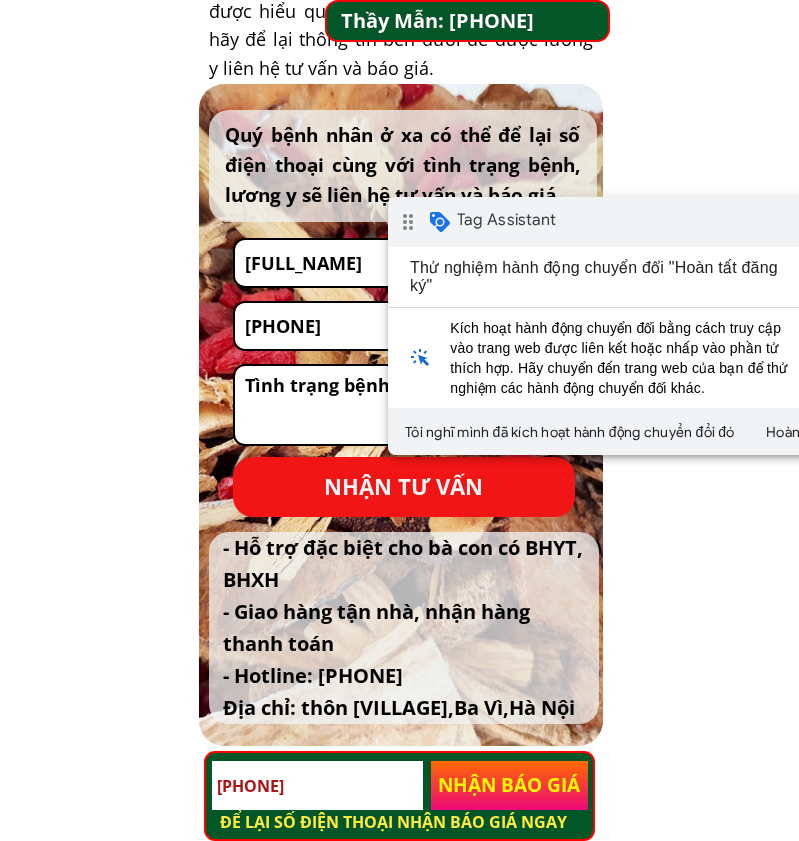 scroll, scrollTop: 10000, scrollLeft: 0, axis: vertical 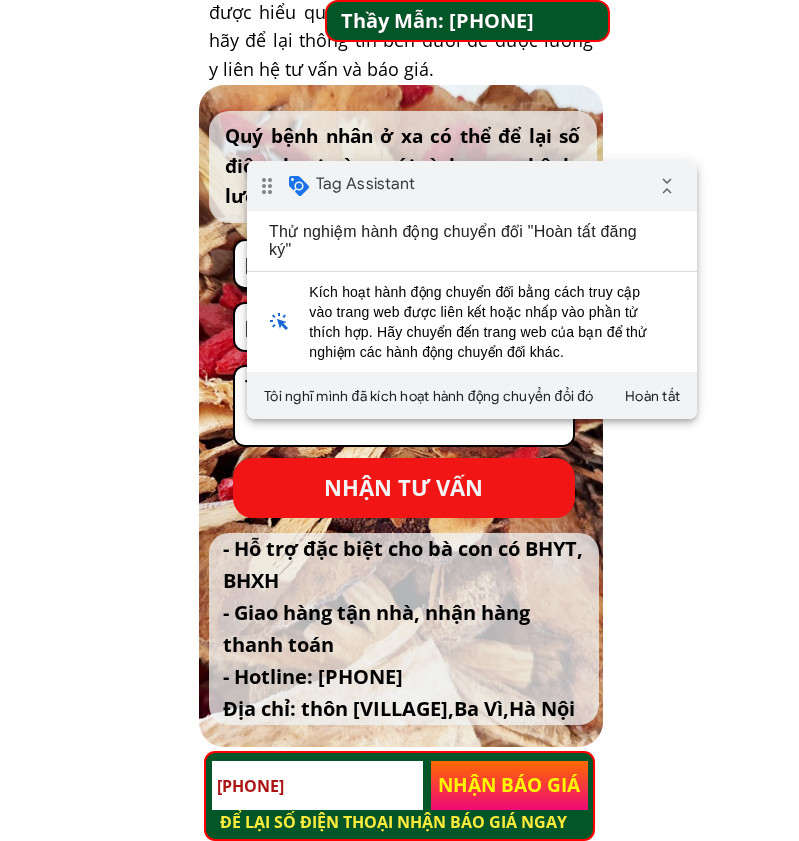 click on "drag_indicator Tag Assistant  collapse_all" at bounding box center (472, 186) 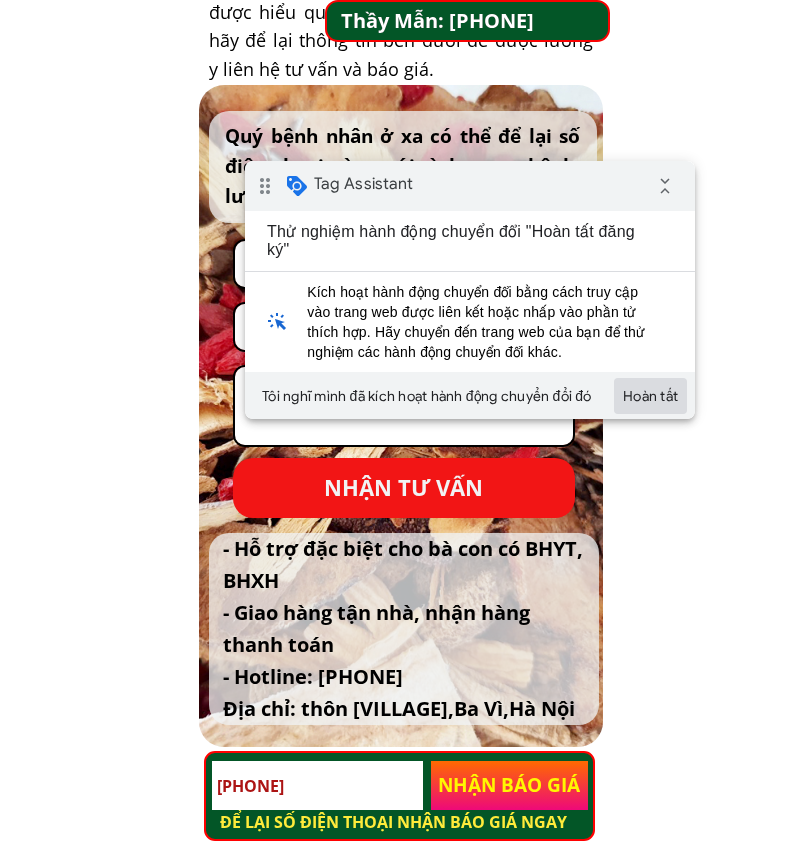 click on "Hoàn tất" at bounding box center [650, 396] 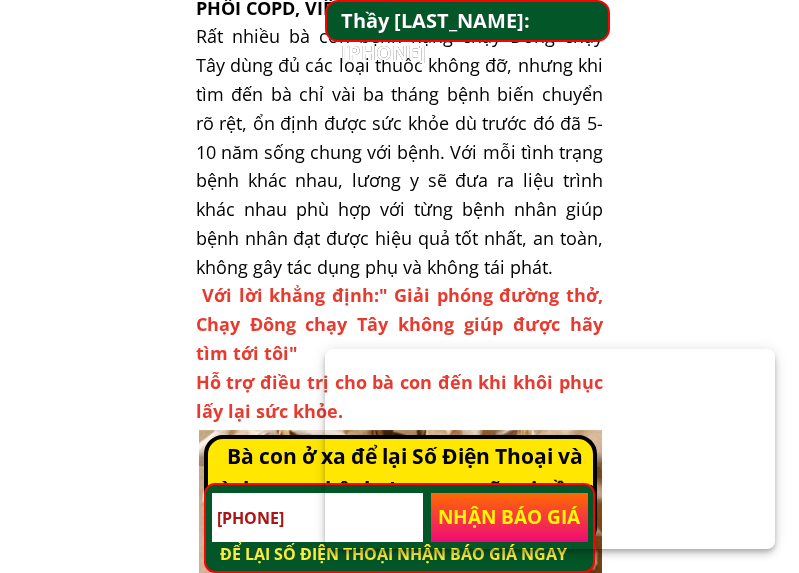 scroll, scrollTop: 1900, scrollLeft: 0, axis: vertical 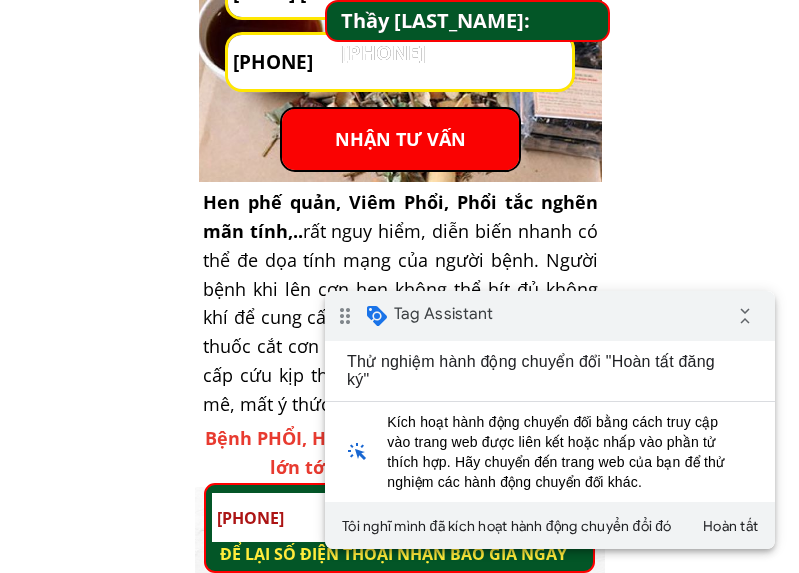 click on "NHẬN TƯ VẤN" at bounding box center (400, 139) 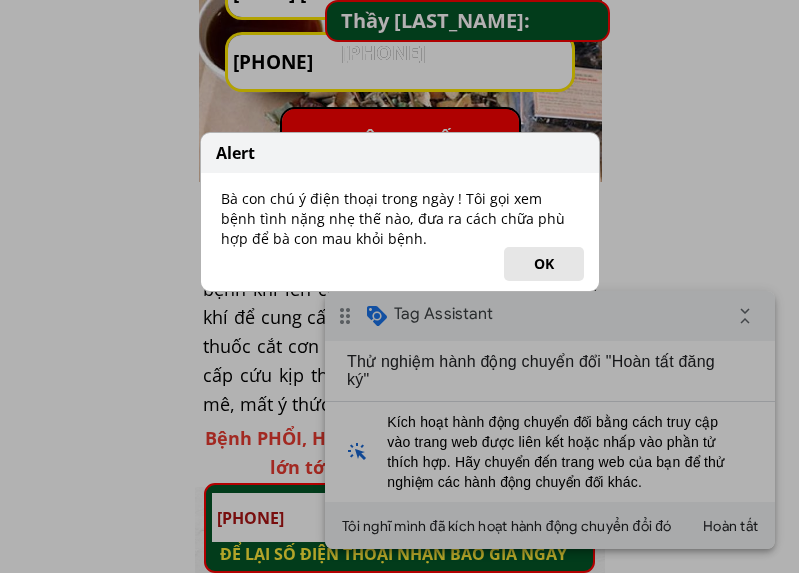 click on "OK" at bounding box center (544, 264) 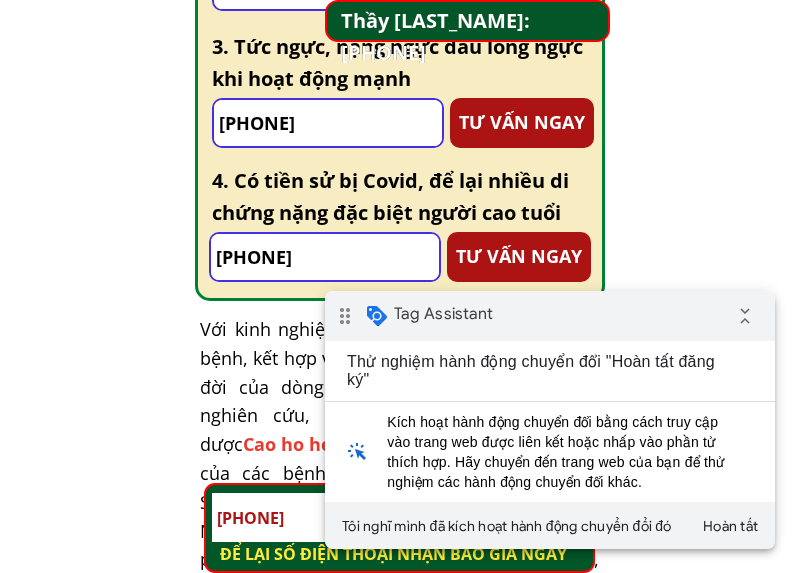 scroll, scrollTop: 3500, scrollLeft: 0, axis: vertical 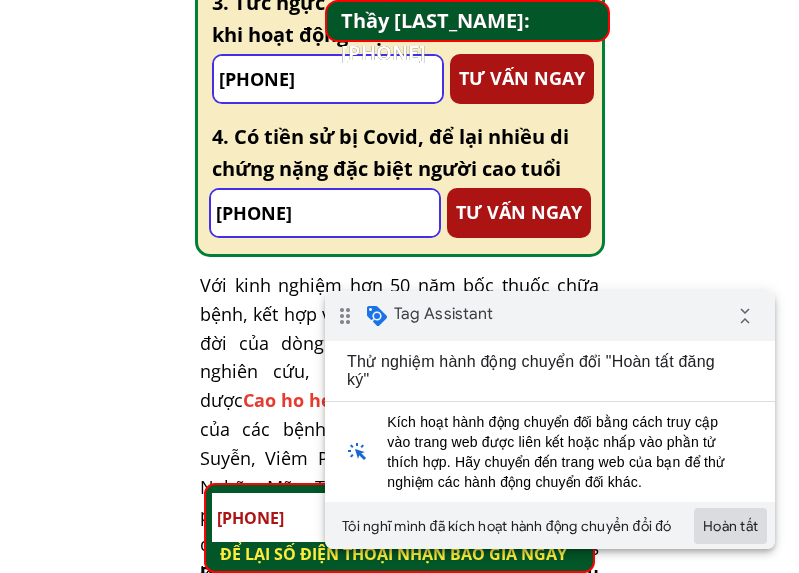 click on "Hoàn tất" at bounding box center [730, 526] 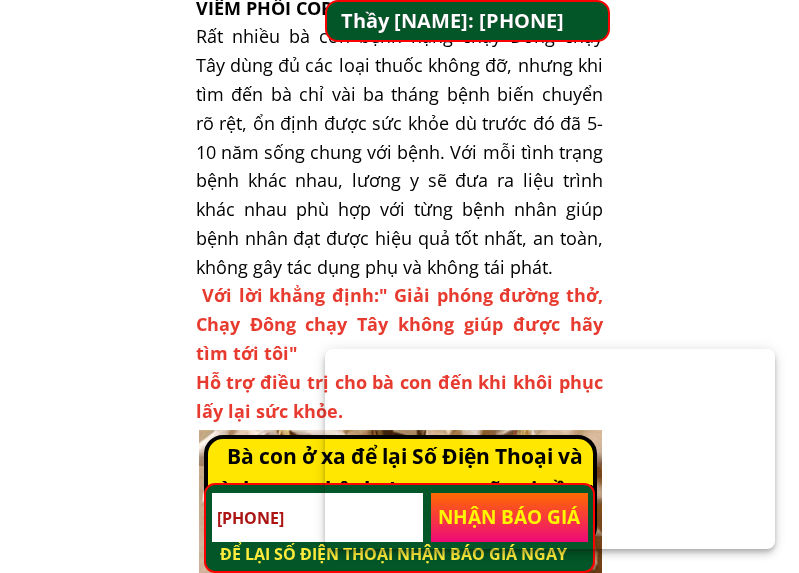 scroll, scrollTop: 0, scrollLeft: 0, axis: both 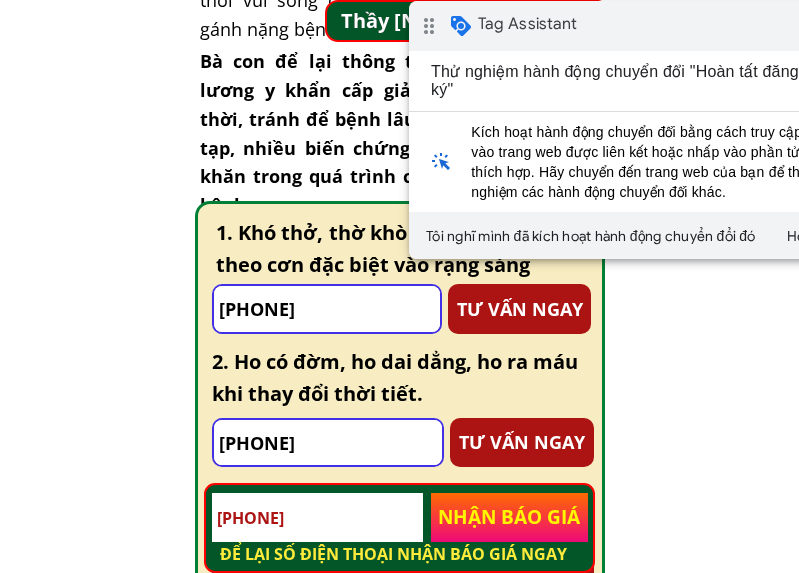 click on "Tag Assistant" at bounding box center (527, 24) 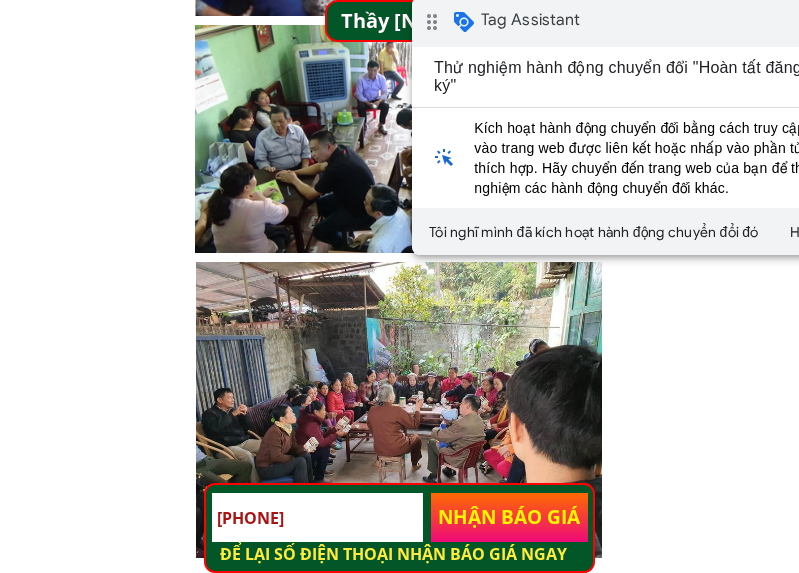scroll, scrollTop: 5200, scrollLeft: 0, axis: vertical 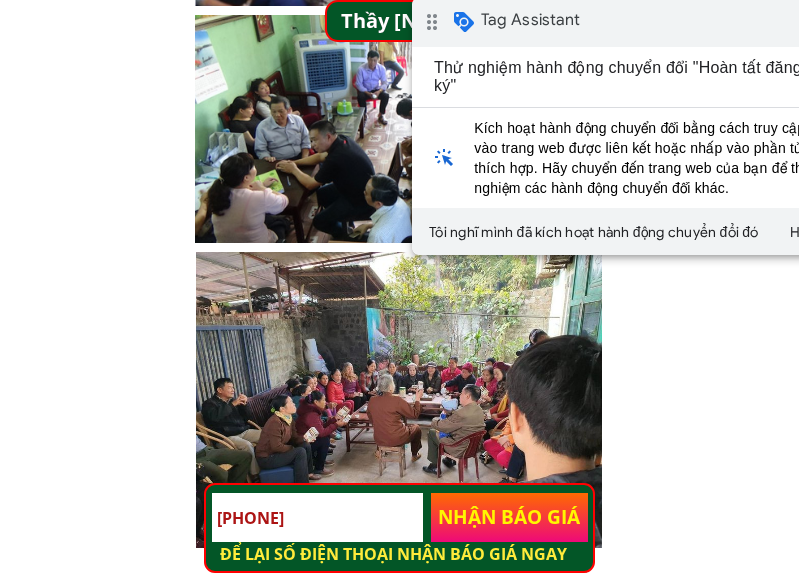 click on "NHẬN BÁO GIÁ" at bounding box center (510, 518) 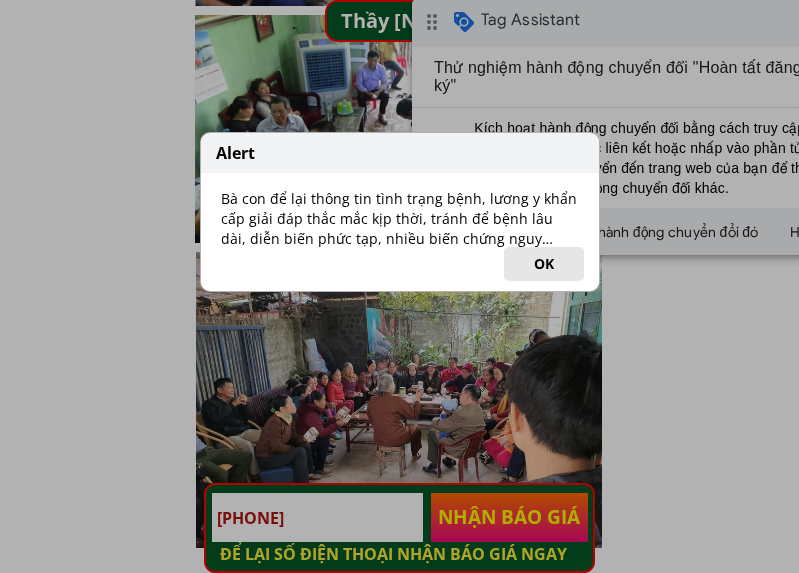 click on "OK" at bounding box center [544, 264] 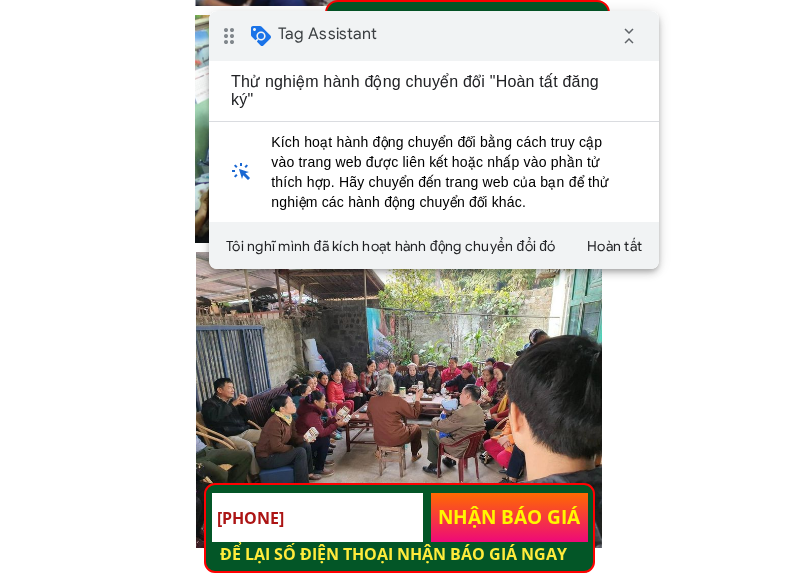 click on "drag_indicator Tag Assistant  collapse_all" at bounding box center (434, 36) 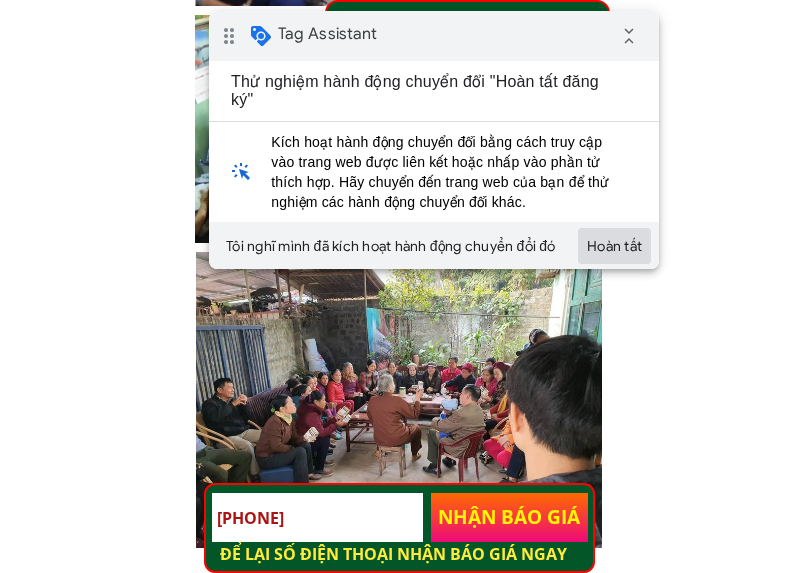 click on "Hoàn tất" at bounding box center (614, 246) 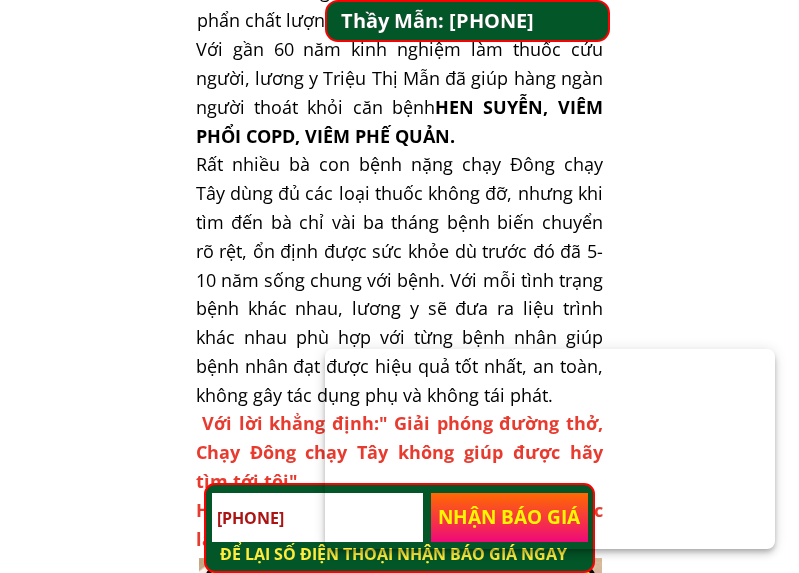 scroll, scrollTop: 1200, scrollLeft: 0, axis: vertical 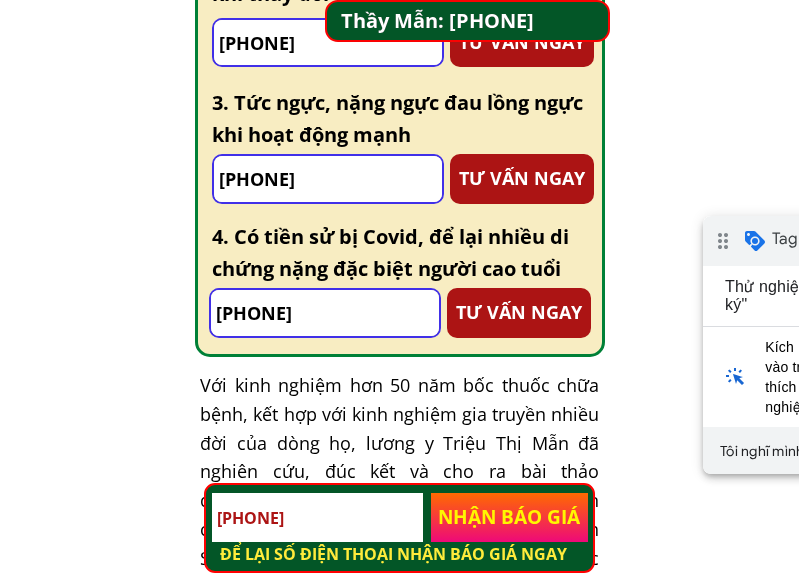 drag, startPoint x: 884, startPoint y: 242, endPoint x: 1427, endPoint y: 410, distance: 568.3951 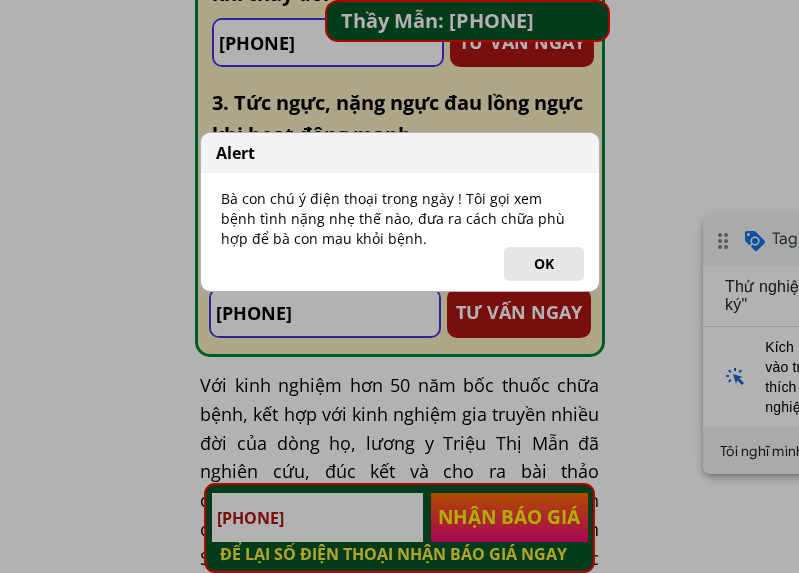 click on "OK" at bounding box center [544, 264] 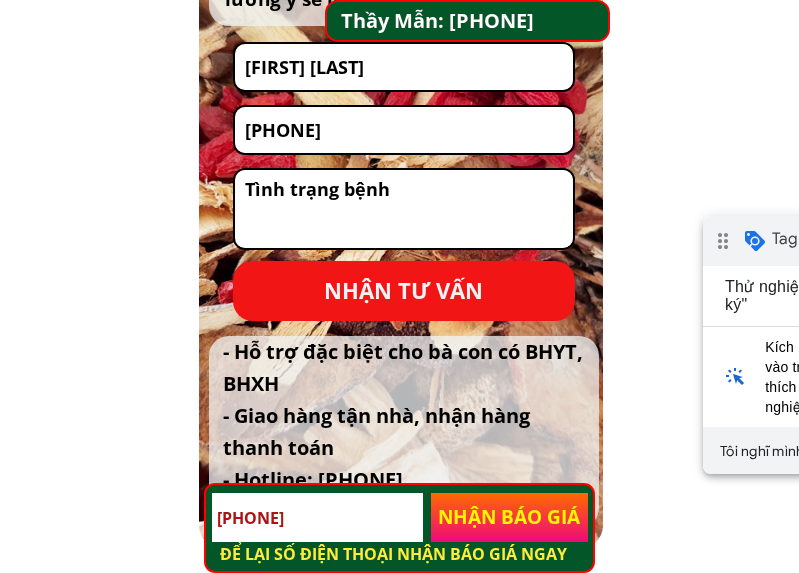 scroll, scrollTop: 10200, scrollLeft: 0, axis: vertical 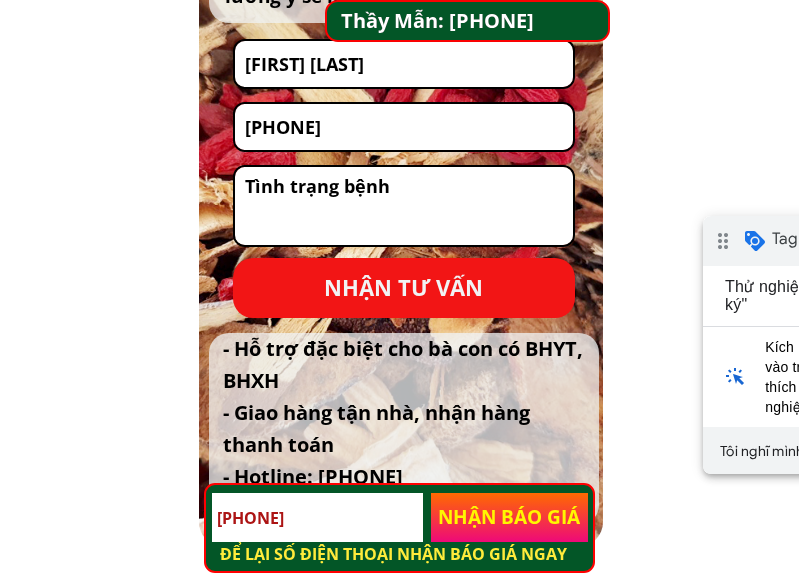 click on "NHẬN TƯ VẤN" at bounding box center [404, 288] 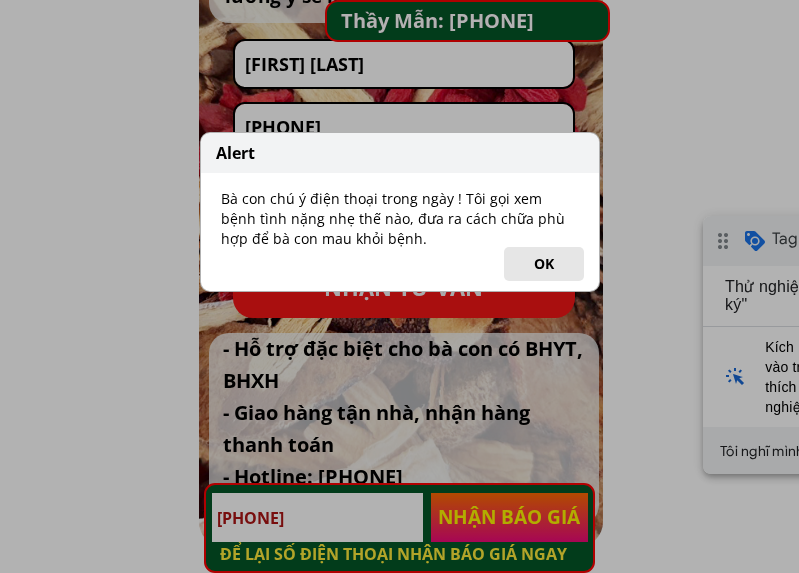click on "OK" at bounding box center [544, 264] 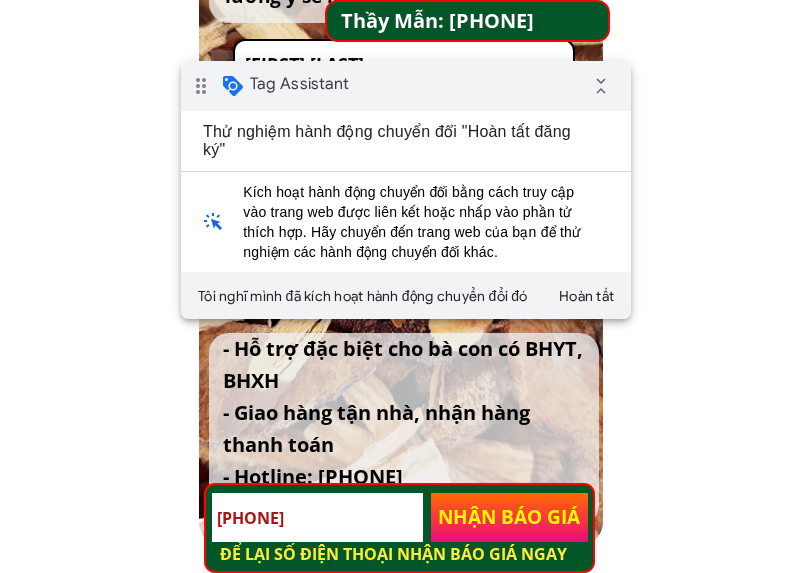 drag, startPoint x: 202, startPoint y: 78, endPoint x: 237, endPoint y: 93, distance: 38.078865 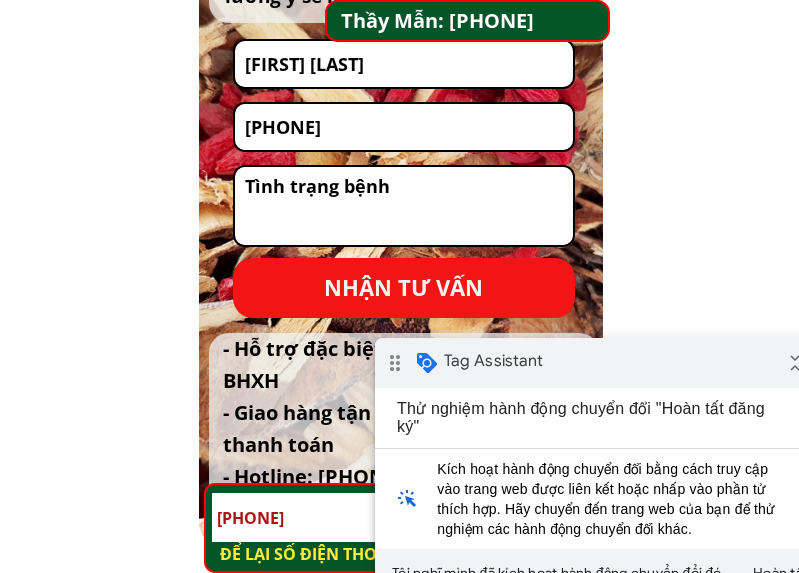 click on "drag_indicator Tag Assistant  collapse_all" at bounding box center [600, 363] 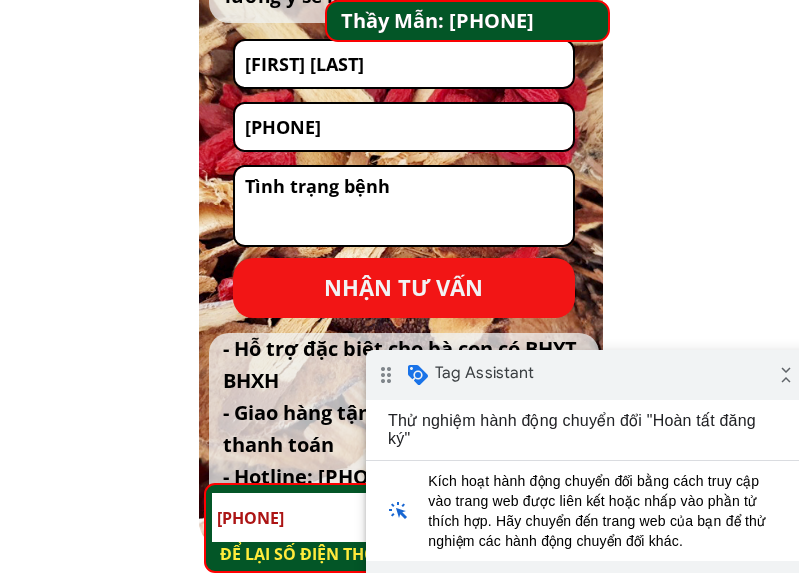 click on "NHẬN TƯ VẤN" at bounding box center (404, 288) 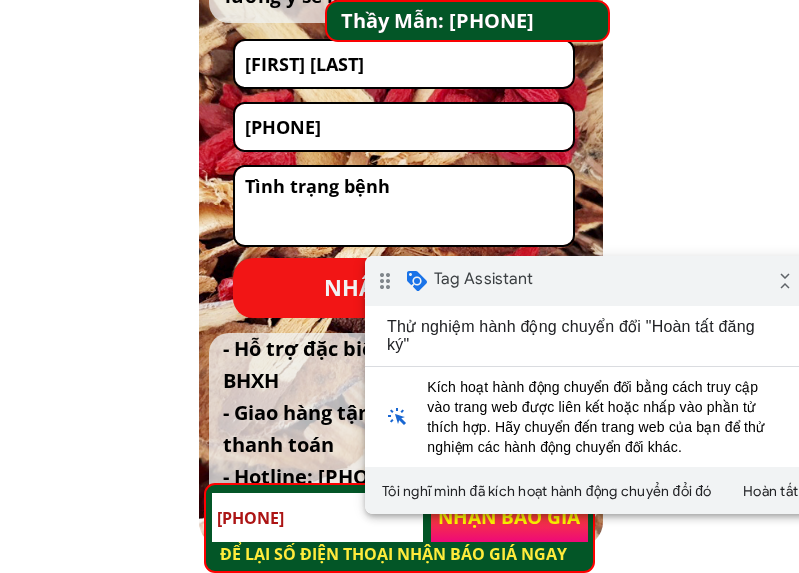 click on "drag_indicator Tag Assistant  collapse_all" at bounding box center [590, 281] 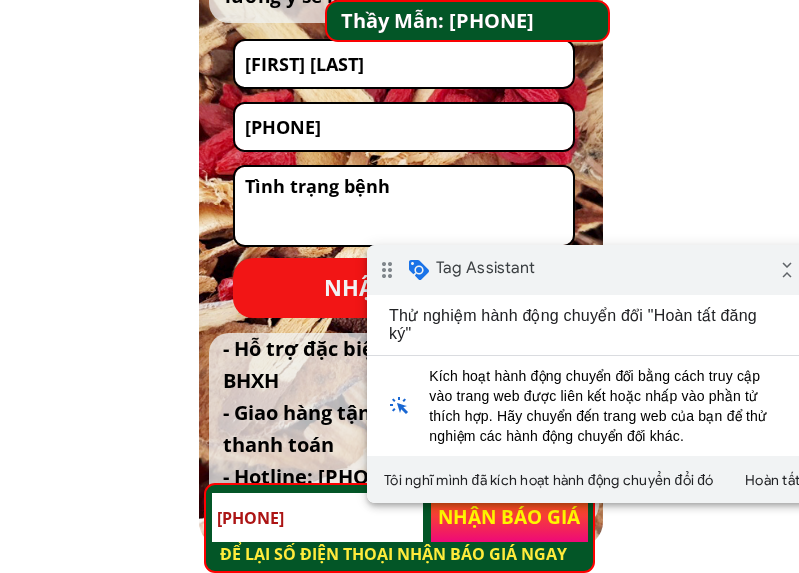 click on "NHẬN BÁO GIÁ" at bounding box center (510, 518) 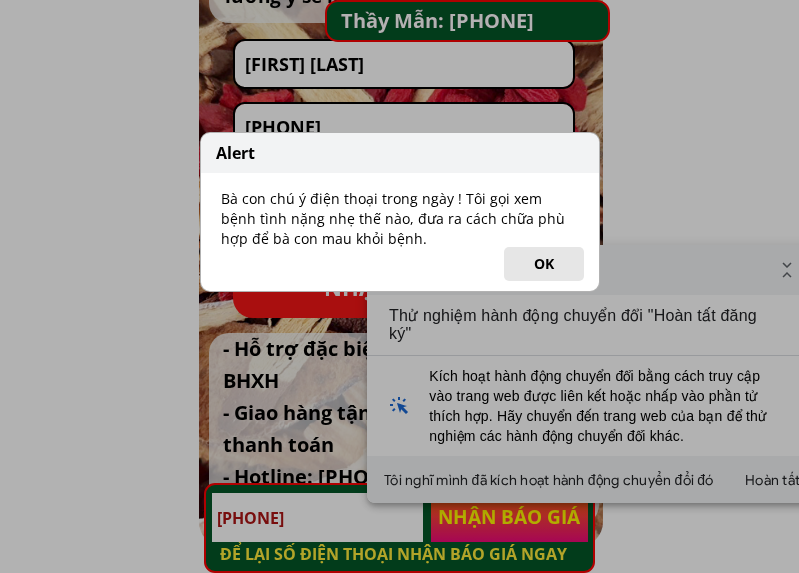 click on "OK" at bounding box center (544, 264) 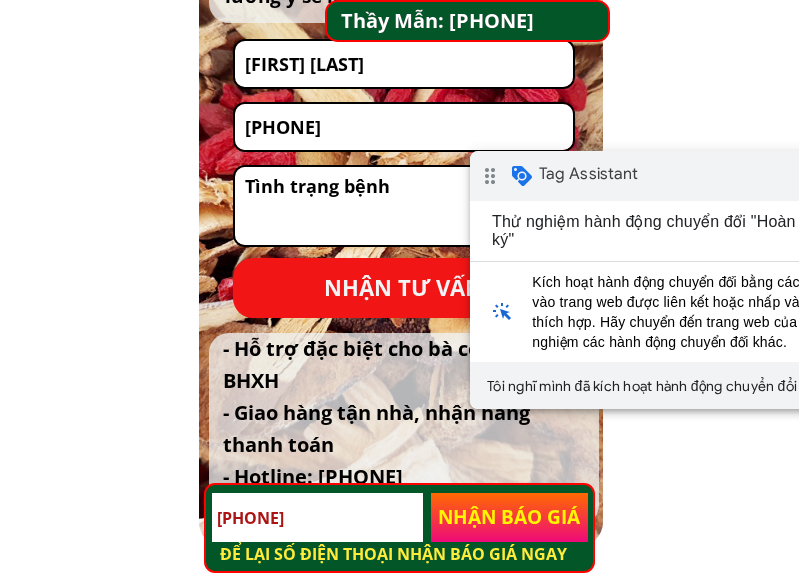 click on "drag_indicator Tag Assistant" at bounding box center (554, 176) 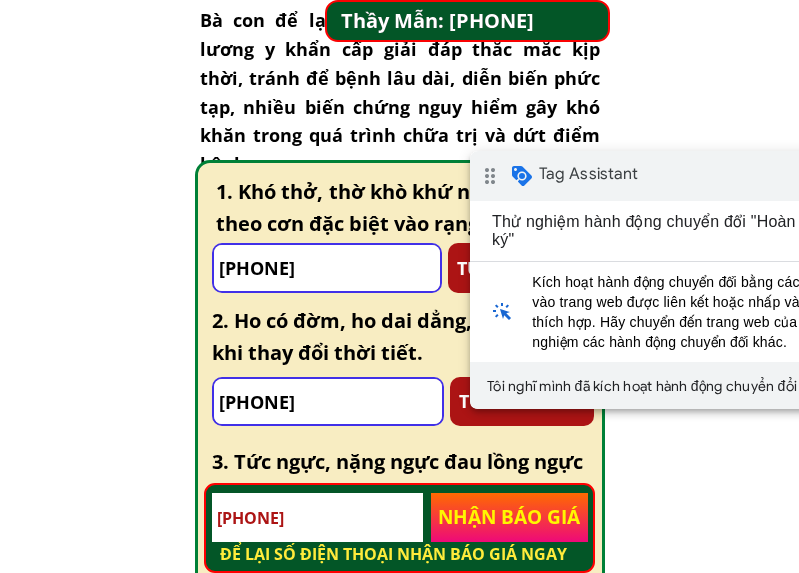 scroll, scrollTop: 3000, scrollLeft: 0, axis: vertical 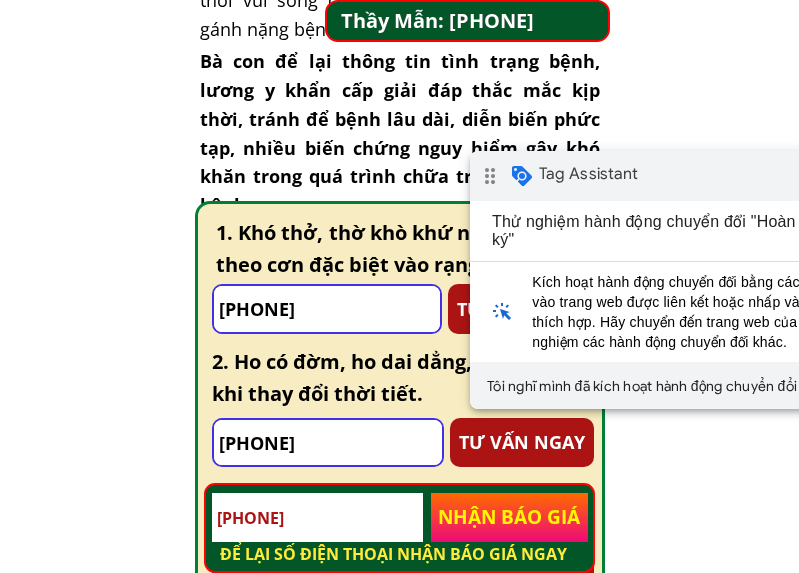 click on "TƯ VẤN NGAY" at bounding box center (522, 442) 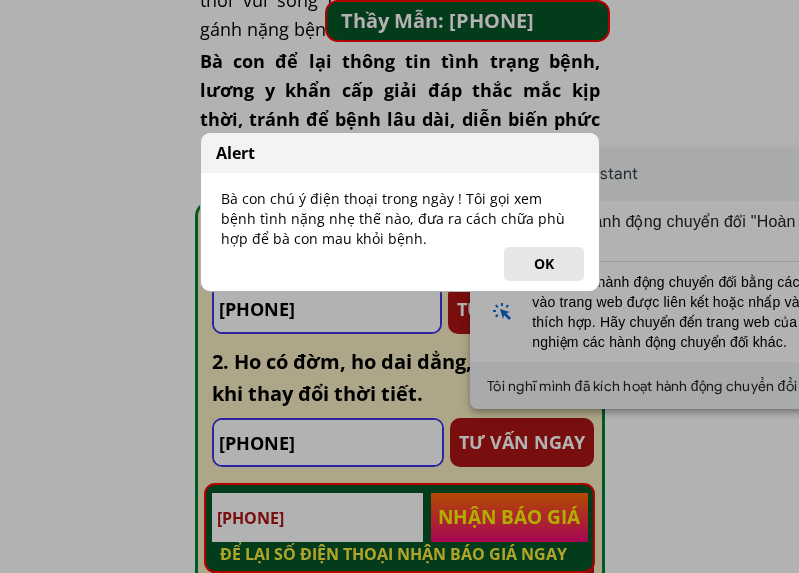 click on "OK" at bounding box center (544, 264) 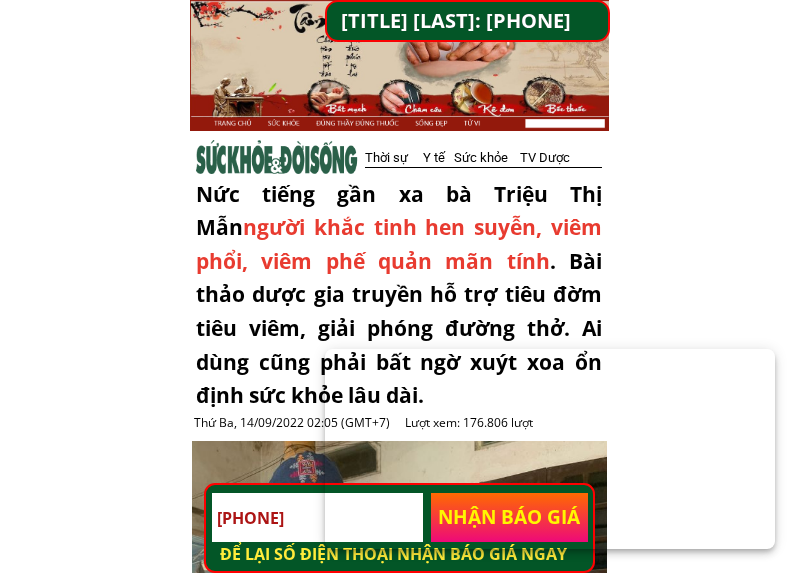 scroll, scrollTop: 0, scrollLeft: 0, axis: both 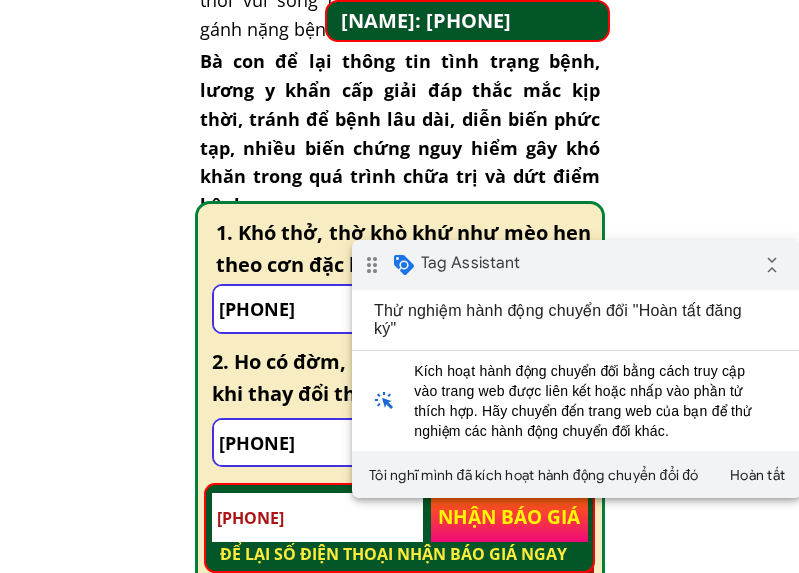 click on "drag_indicator Tag Assistant  collapse_all" at bounding box center [577, 265] 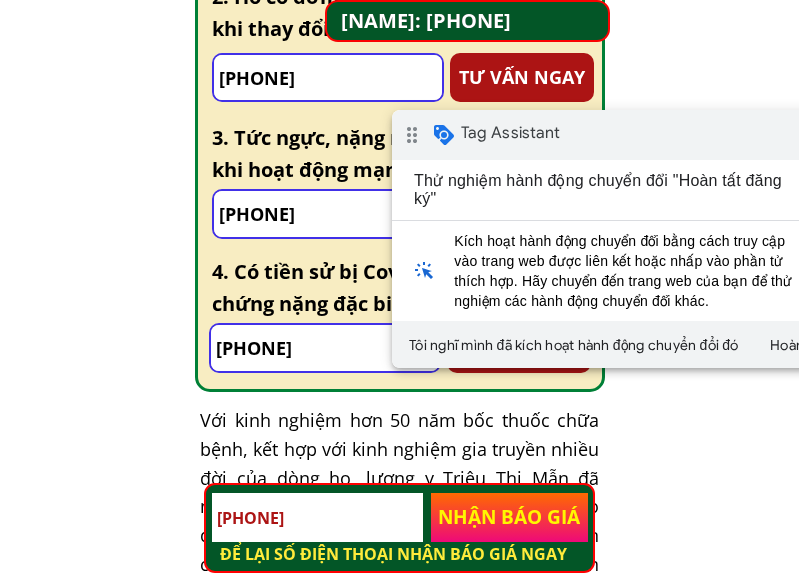 scroll, scrollTop: 3400, scrollLeft: 0, axis: vertical 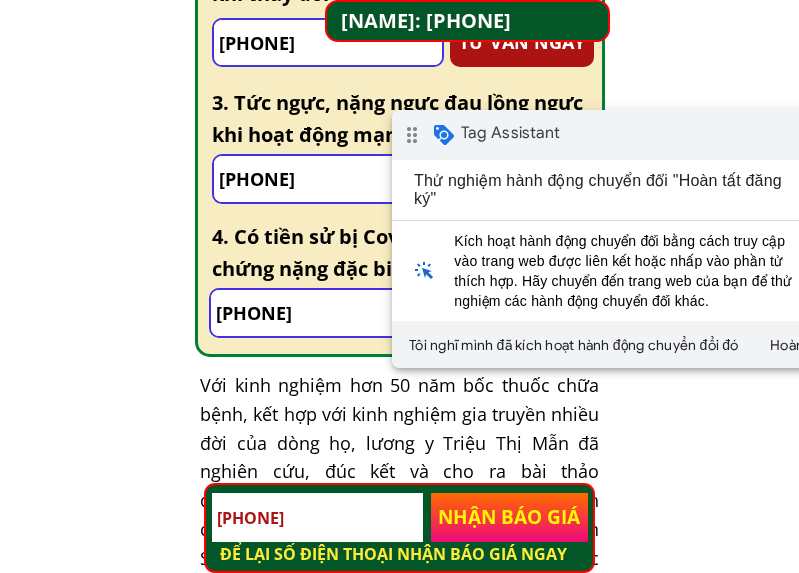 click on "NHẬN BÁO GIÁ" at bounding box center (510, 518) 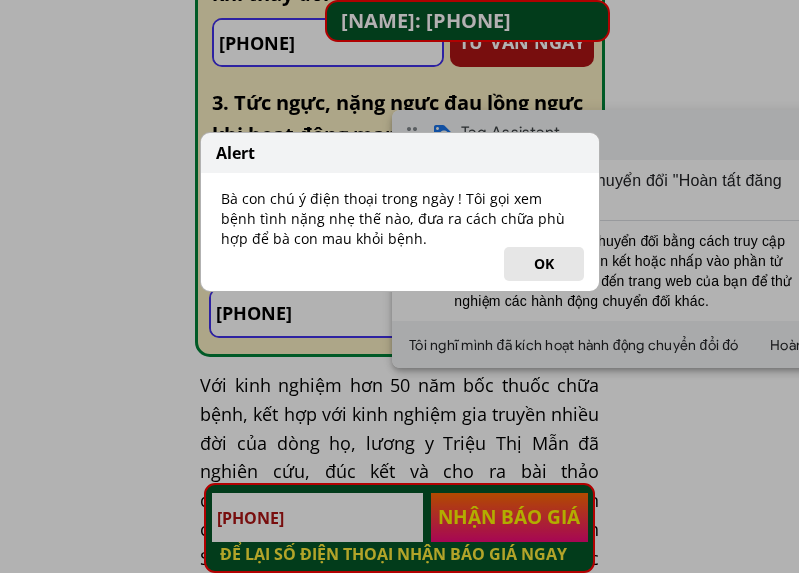 click on "OK" at bounding box center [544, 264] 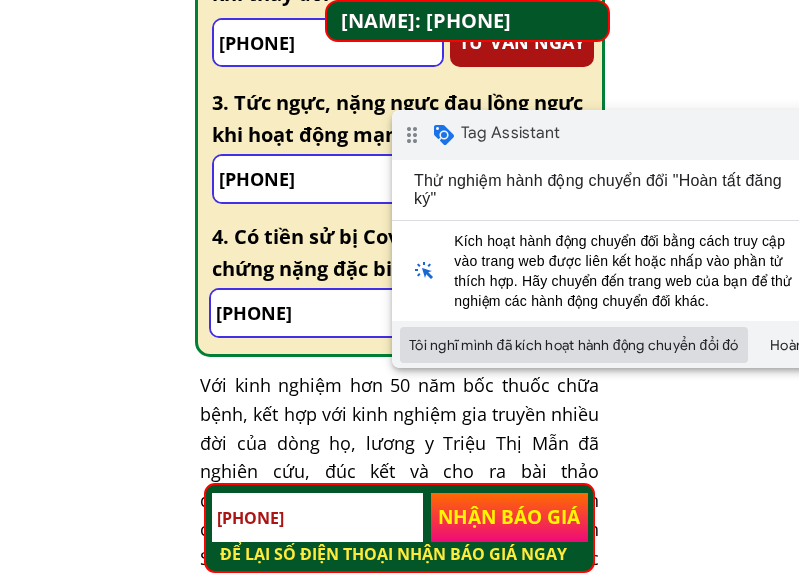 click on "Tôi nghĩ mình đã kích hoạt hành động chuyển đổi đó" at bounding box center (574, 345) 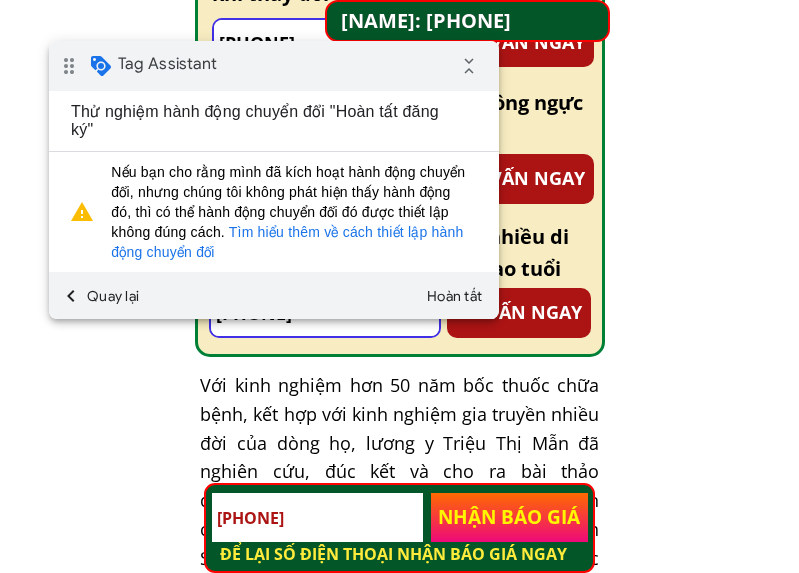 click on "drag_indicator Tag Assistant  collapse_all" at bounding box center [274, 66] 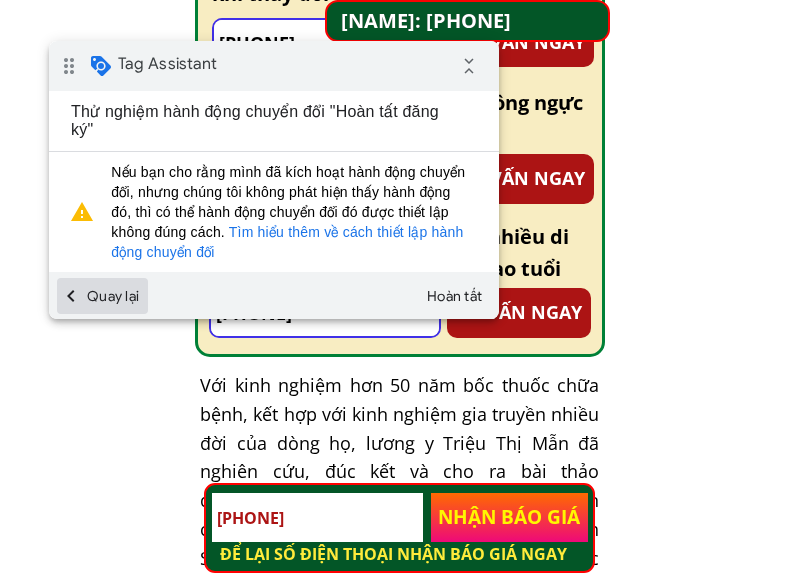 click on "chevron_left
Quay lại" at bounding box center (102, 296) 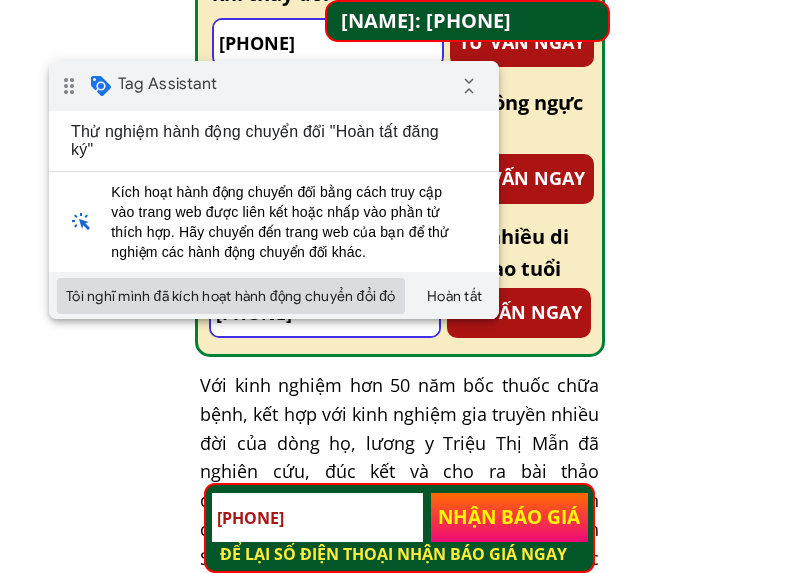click on "Tôi nghĩ mình đã kích hoạt hành động chuyển đổi đó" at bounding box center (231, 296) 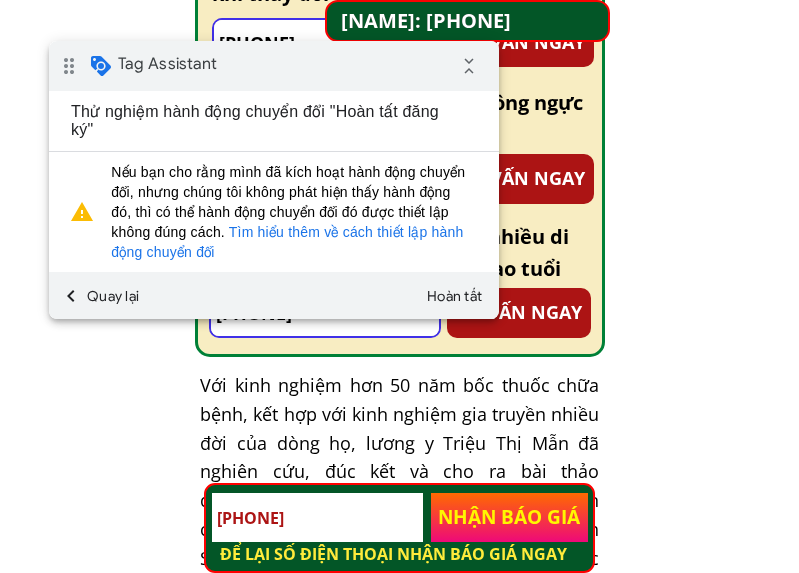 click on "Tìm hiểu thêm về cách thiết lập hành động chuyển đổi" at bounding box center [287, 242] 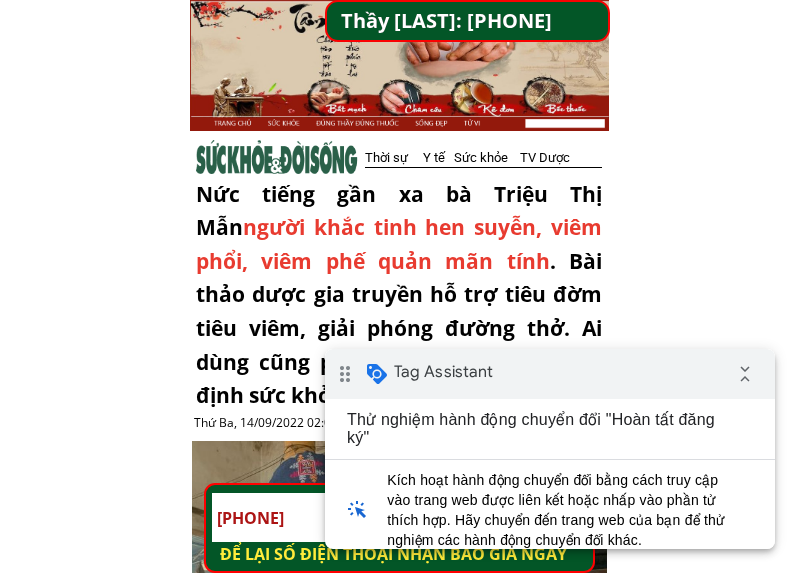 scroll, scrollTop: 0, scrollLeft: 0, axis: both 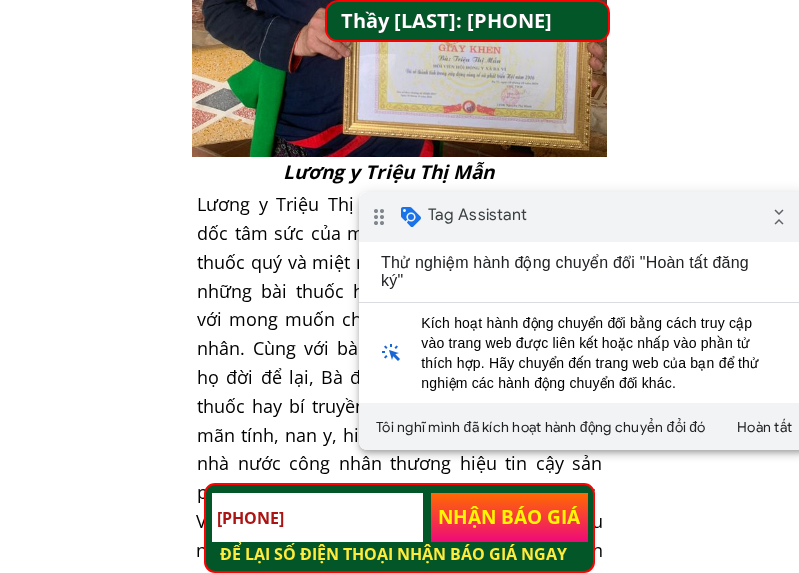 drag, startPoint x: 598, startPoint y: 231, endPoint x: 589, endPoint y: 239, distance: 12.0415945 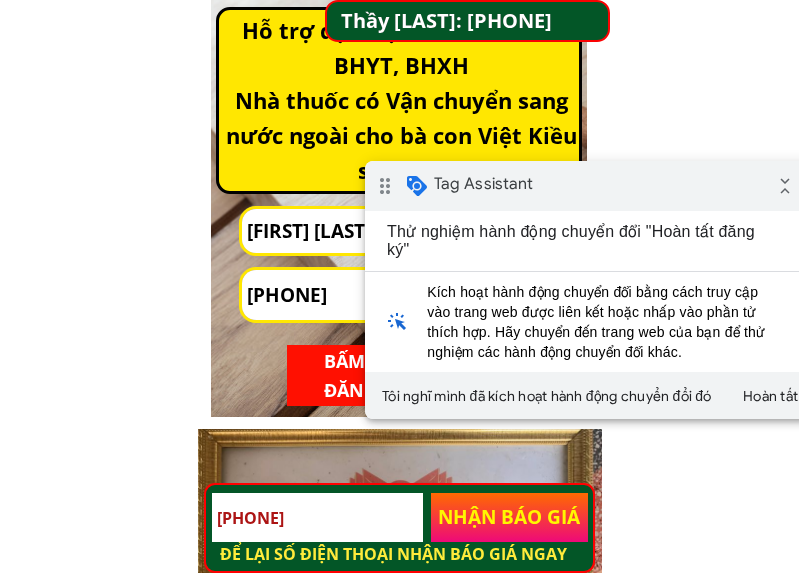 scroll, scrollTop: 5800, scrollLeft: 0, axis: vertical 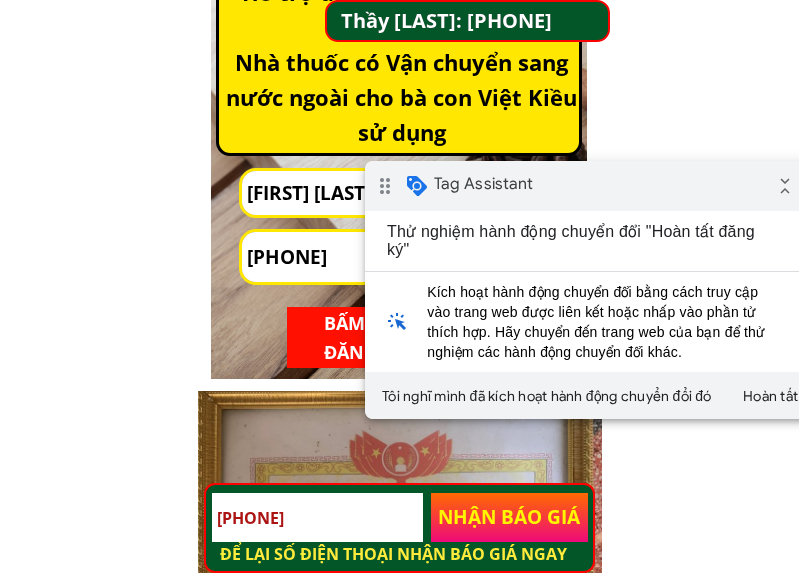 click on "NHẬN BÁO GIÁ" at bounding box center [510, 518] 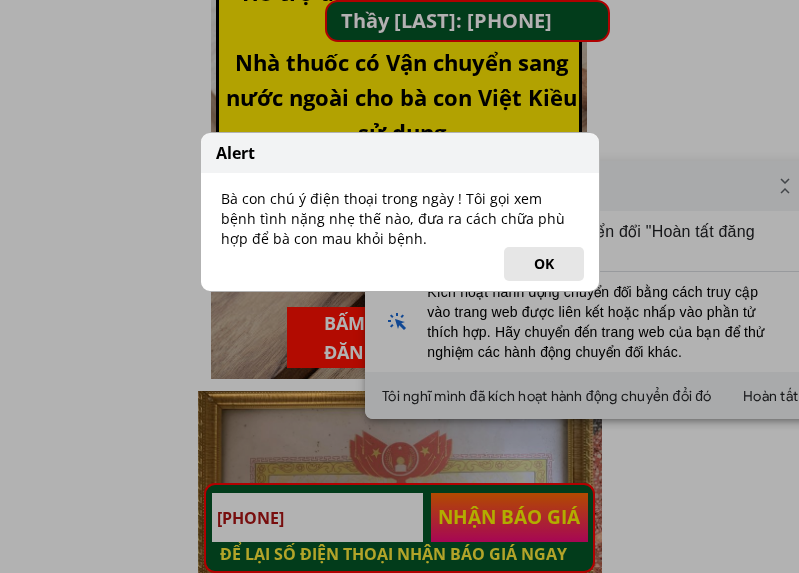 click on "OK" at bounding box center (544, 264) 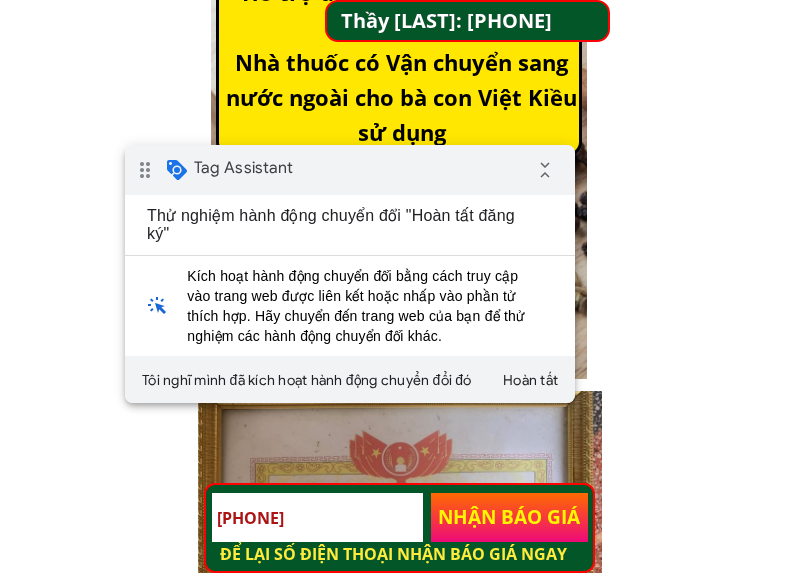 click on "drag_indicator Tag Assistant  collapse_all" at bounding box center [350, 170] 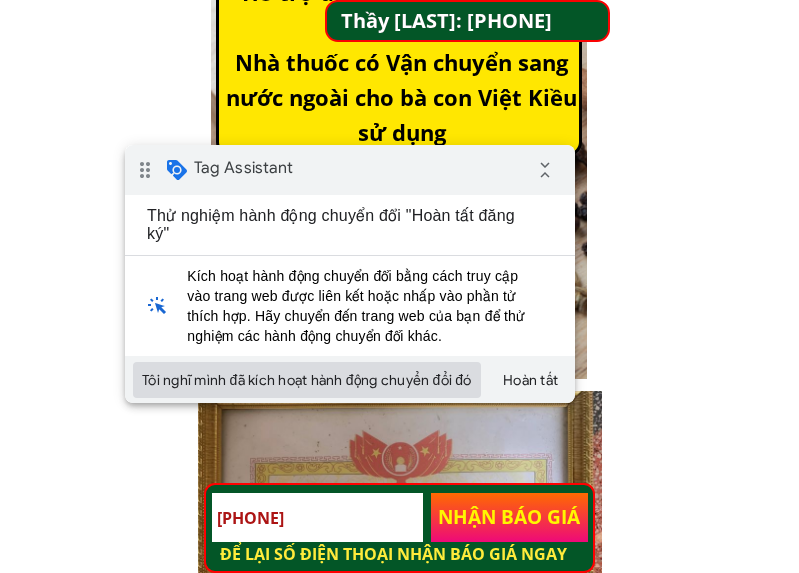 click on "Tôi nghĩ mình đã kích hoạt hành động chuyển đổi đó" at bounding box center (307, 380) 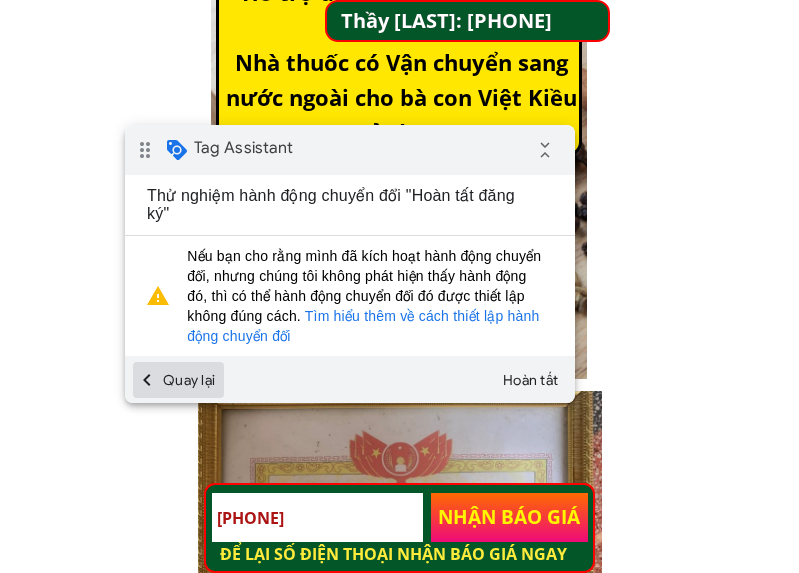 click on "chevron_left
Quay lại" at bounding box center [178, 380] 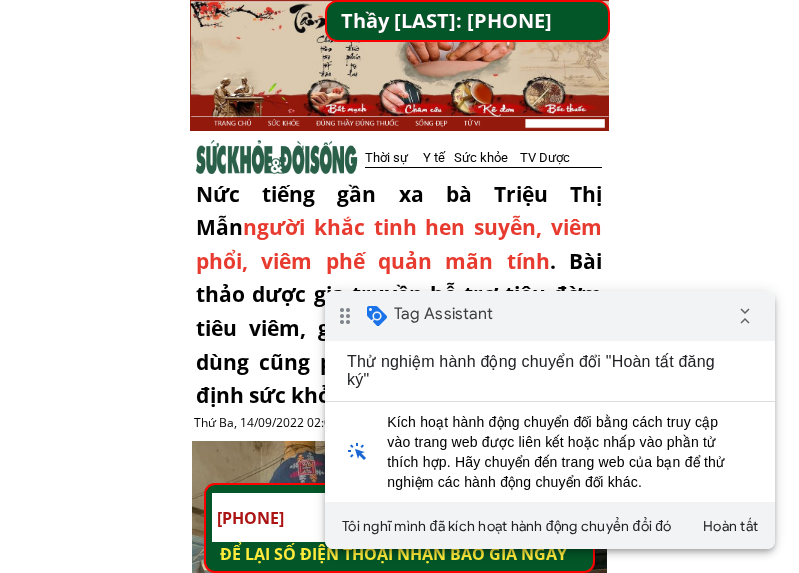 scroll, scrollTop: 0, scrollLeft: 0, axis: both 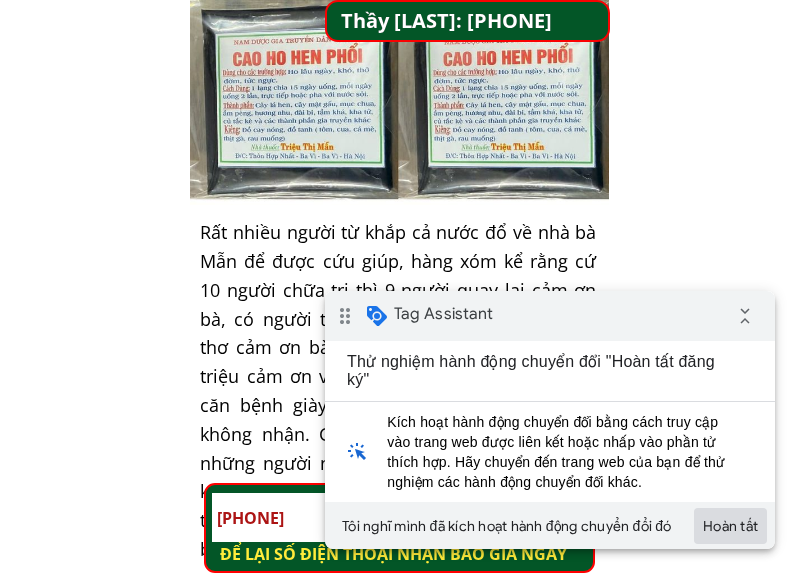 click on "Hoàn tất" at bounding box center [730, 526] 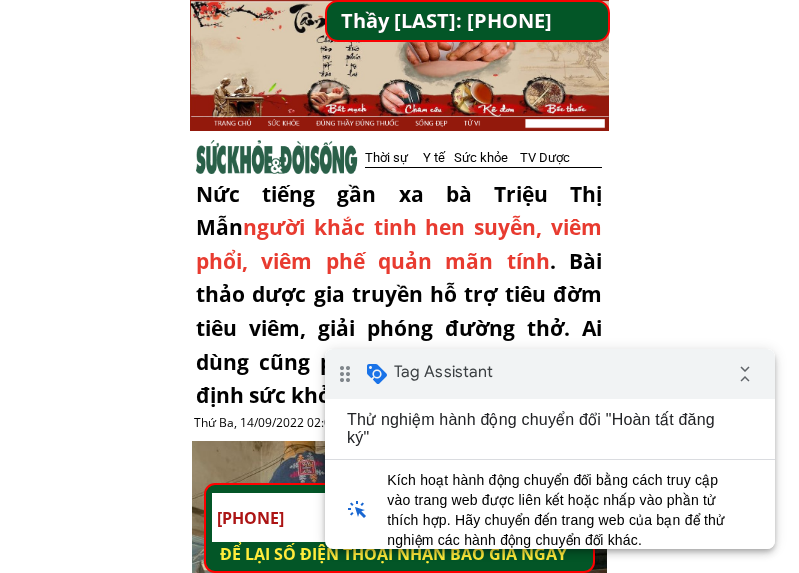 scroll, scrollTop: 0, scrollLeft: 0, axis: both 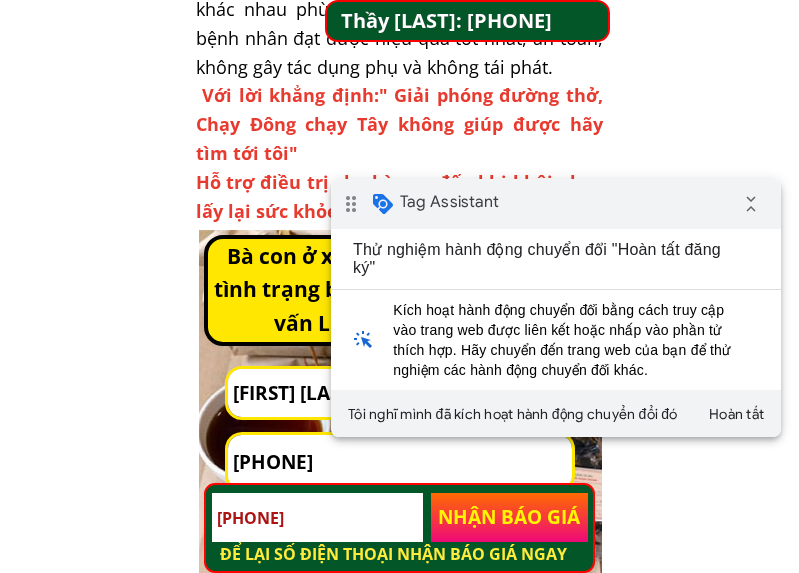 drag, startPoint x: 519, startPoint y: 190, endPoint x: 529, endPoint y: 281, distance: 91.5478 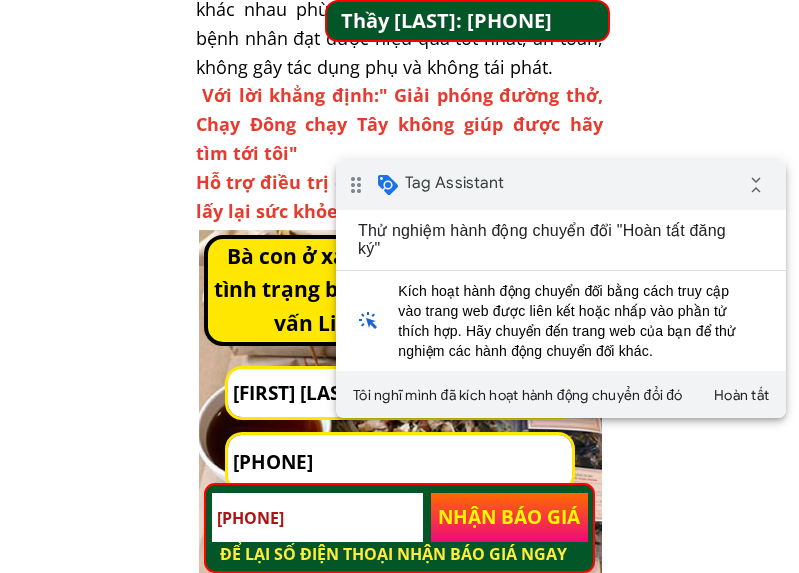 click on "NHẬN BÁO GIÁ" at bounding box center (510, 518) 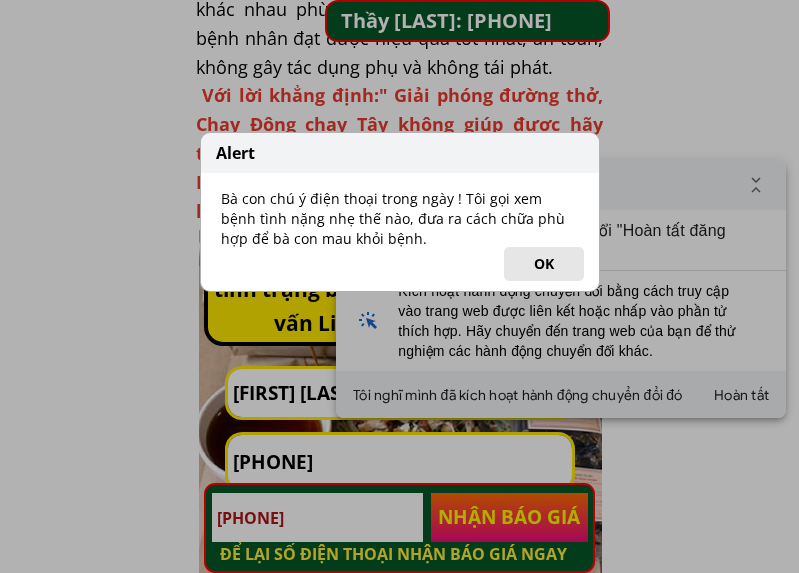click on "OK" at bounding box center (544, 264) 